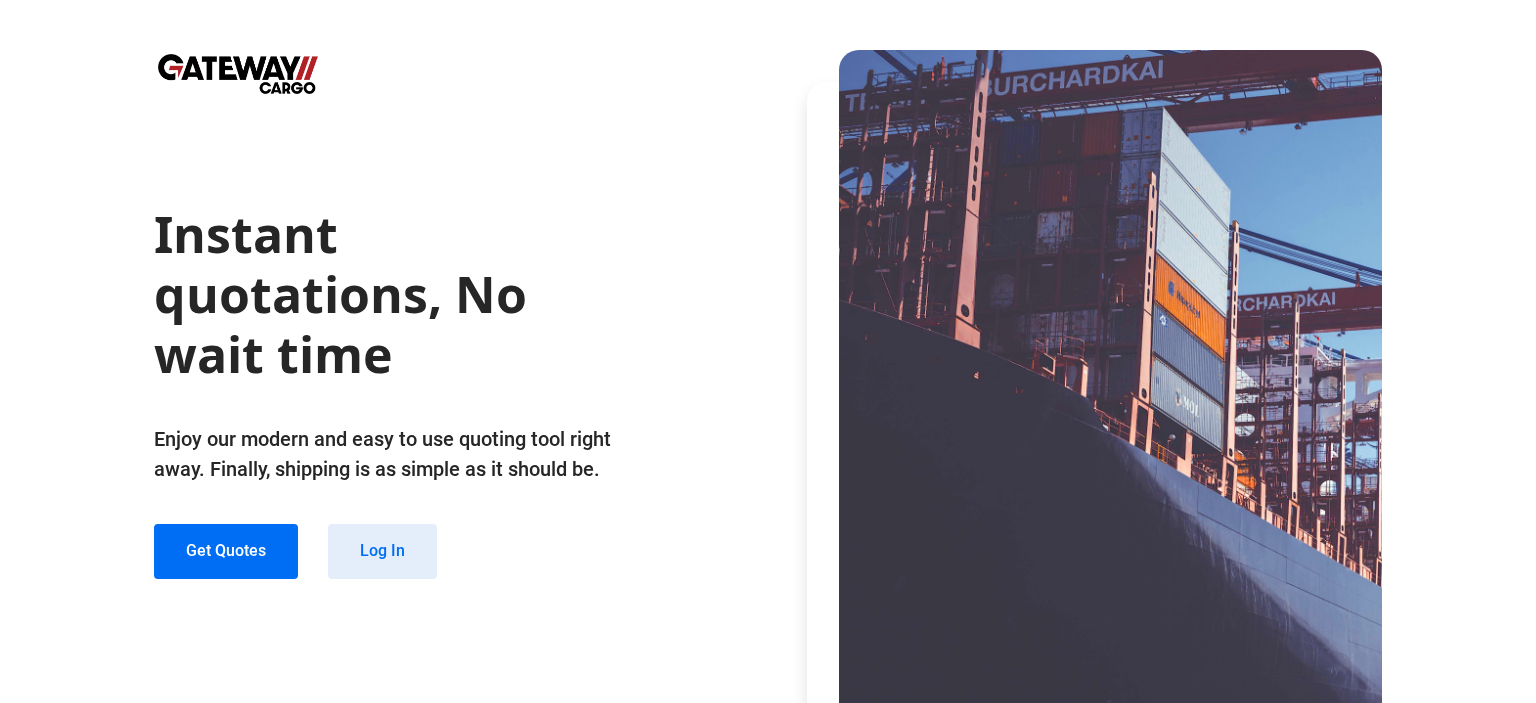 click on "Log In" 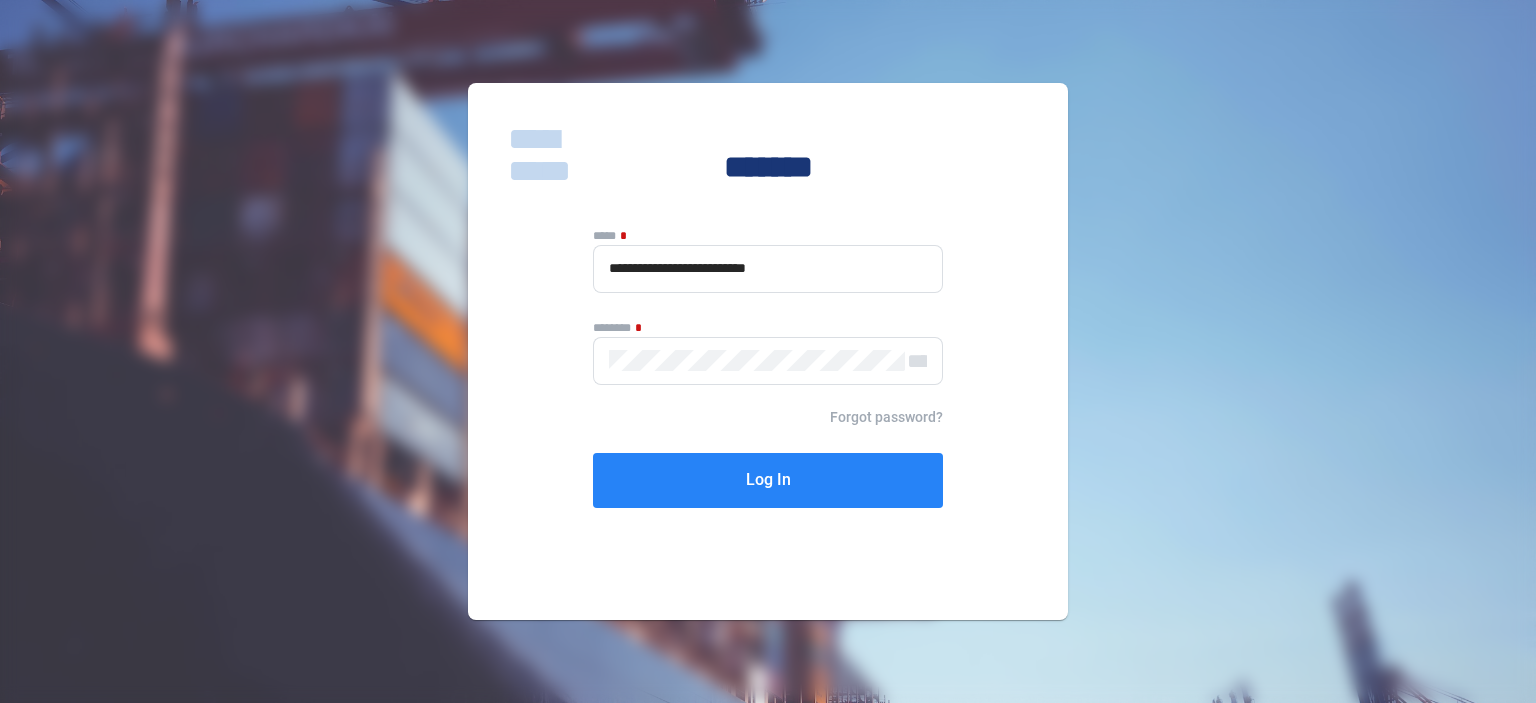 click on "Log In" 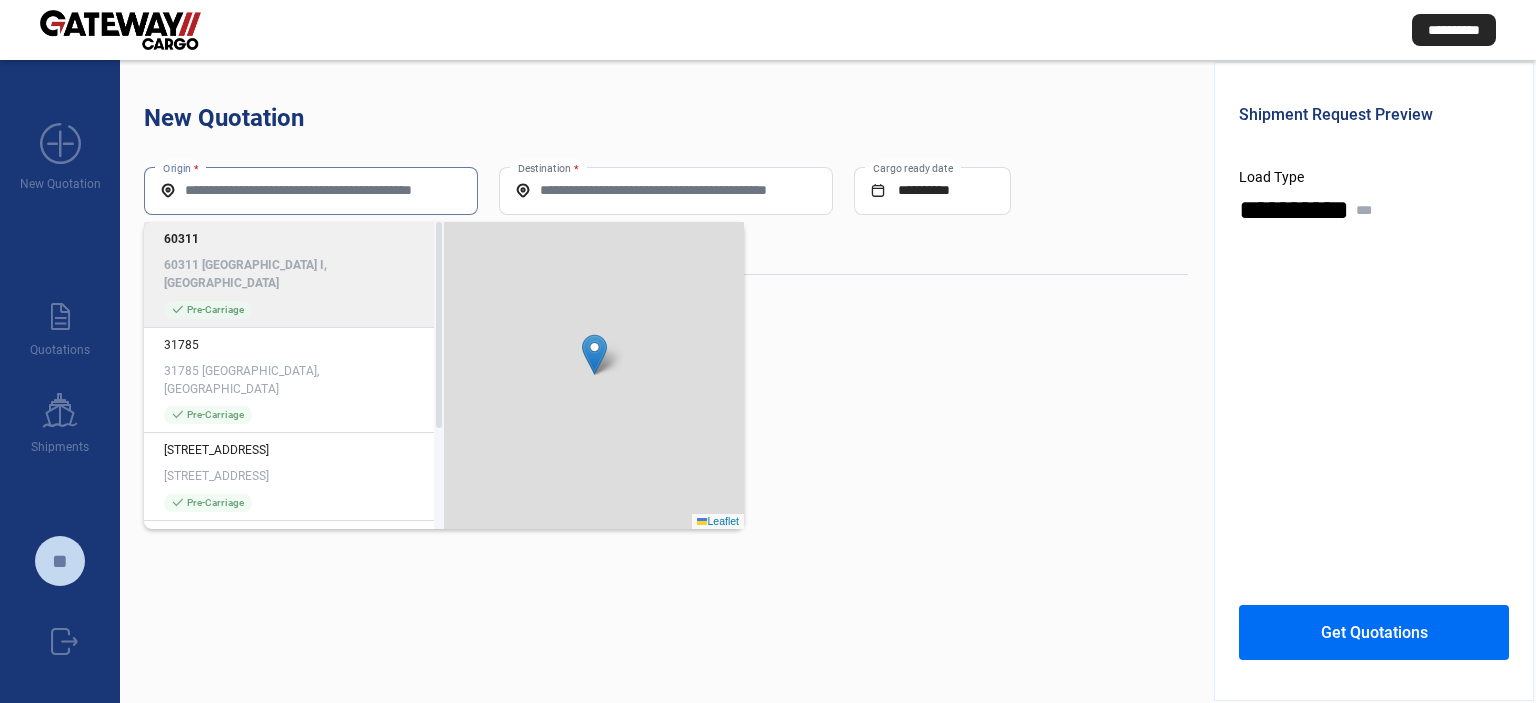 click on "Origin *" at bounding box center [311, 190] 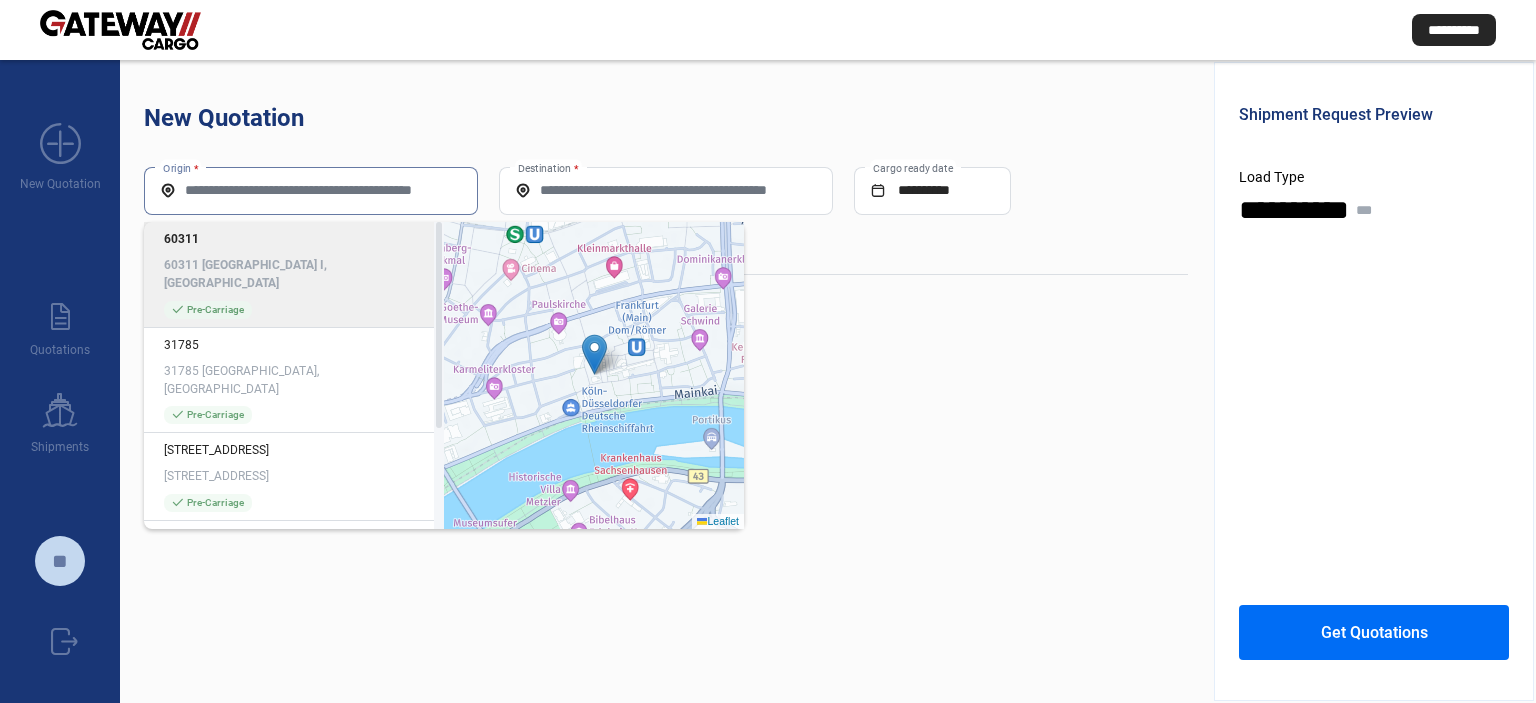 click on "Origin *" at bounding box center [311, 190] 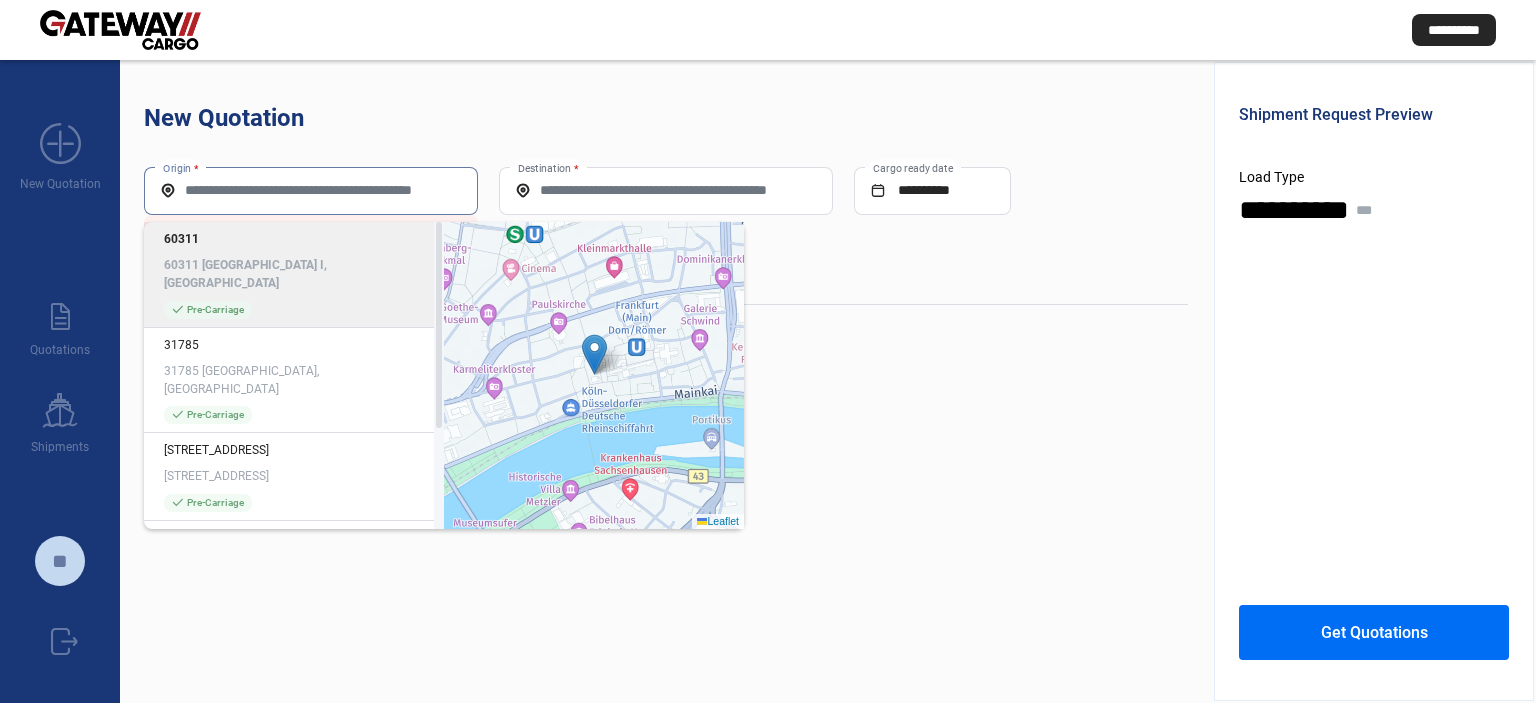 click on "Origin *" 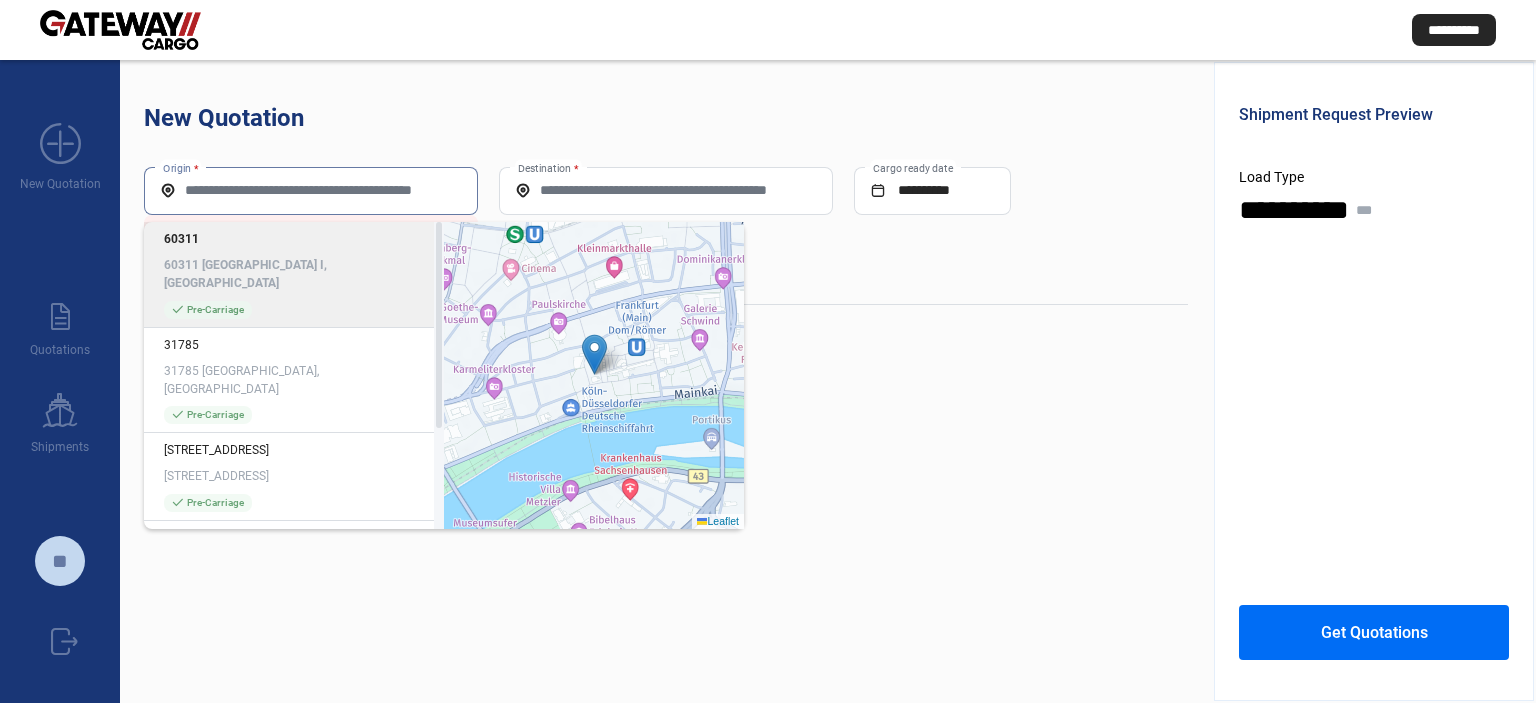 paste on "**********" 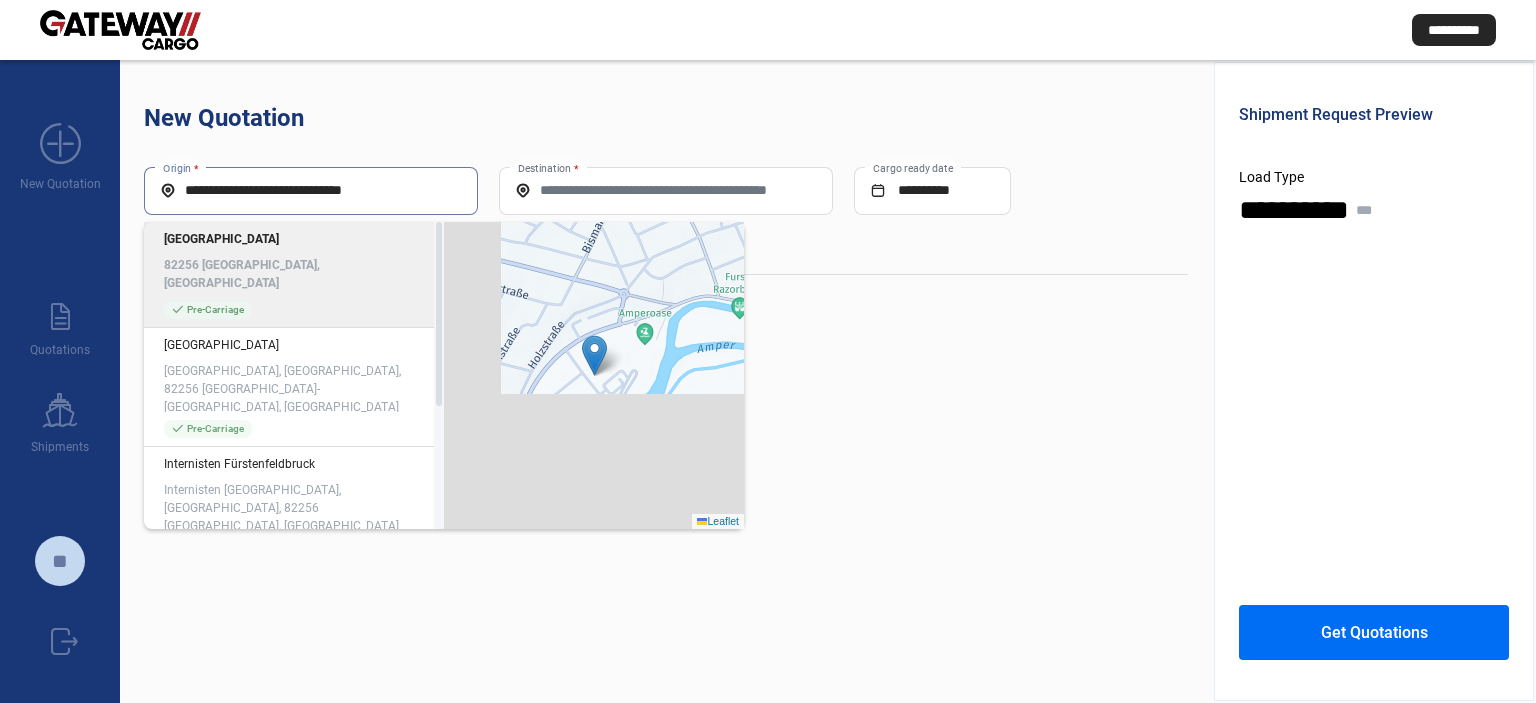 type on "**********" 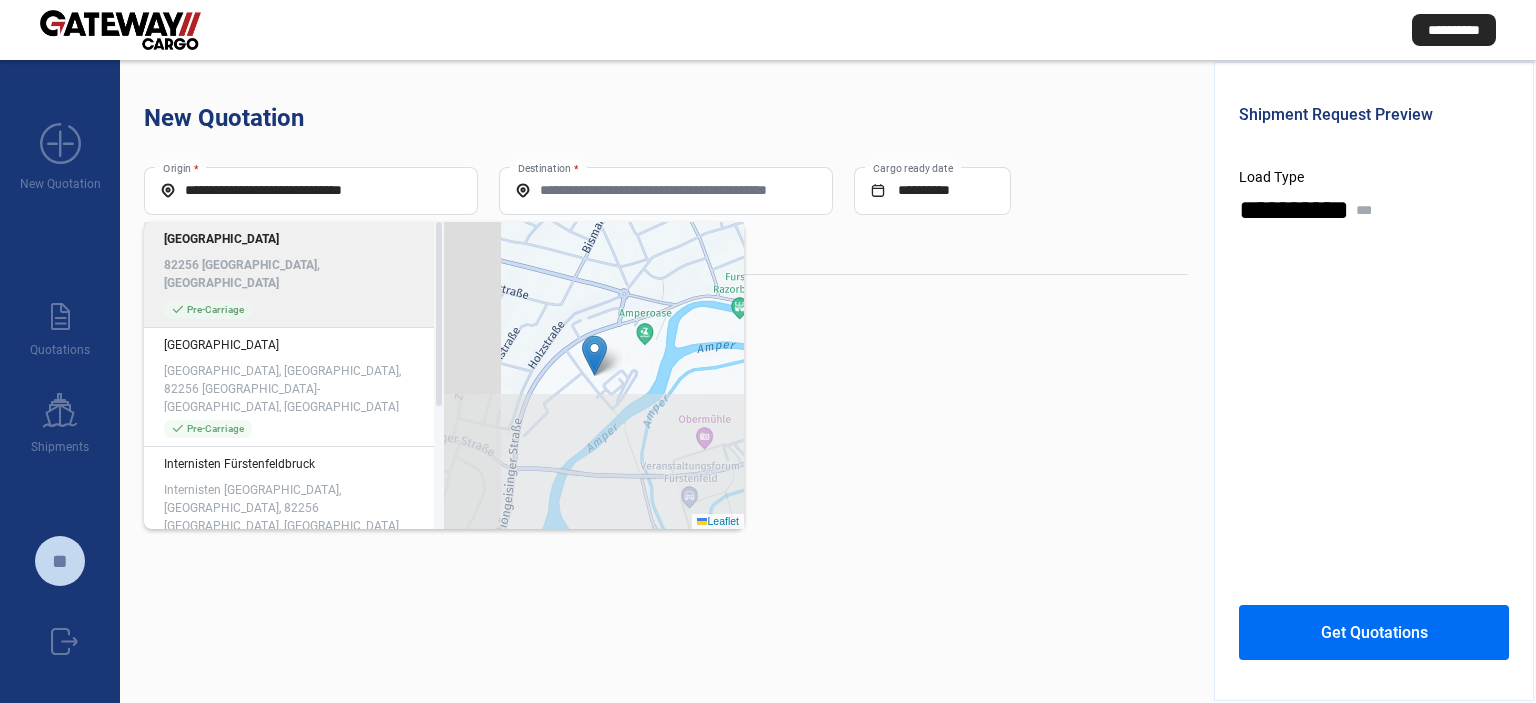 click on "[GEOGRAPHIC_DATA] 82256 [GEOGRAPHIC_DATA], [GEOGRAPHIC_DATA] check_mark  Pre-Carriage" 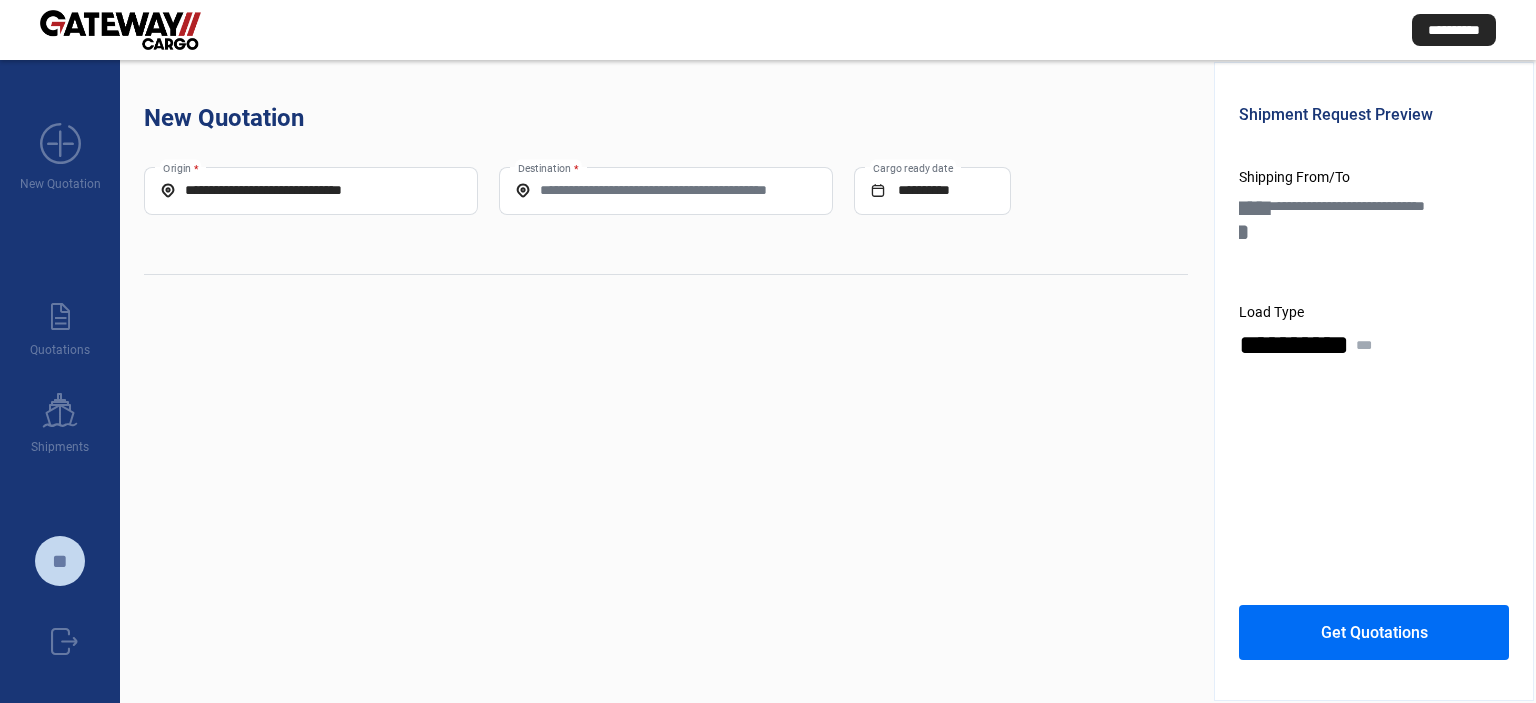 click on "Destination *" at bounding box center [666, 190] 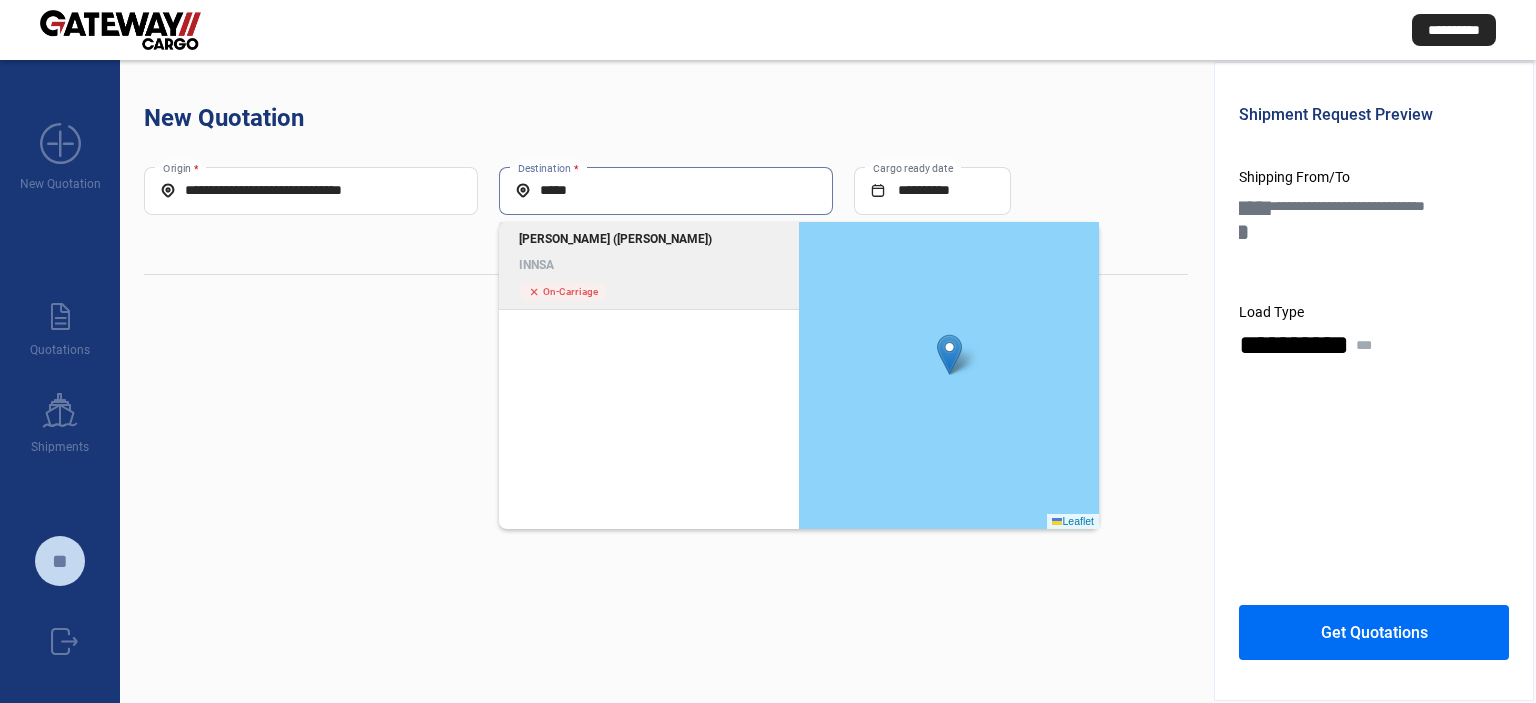 type on "*****" 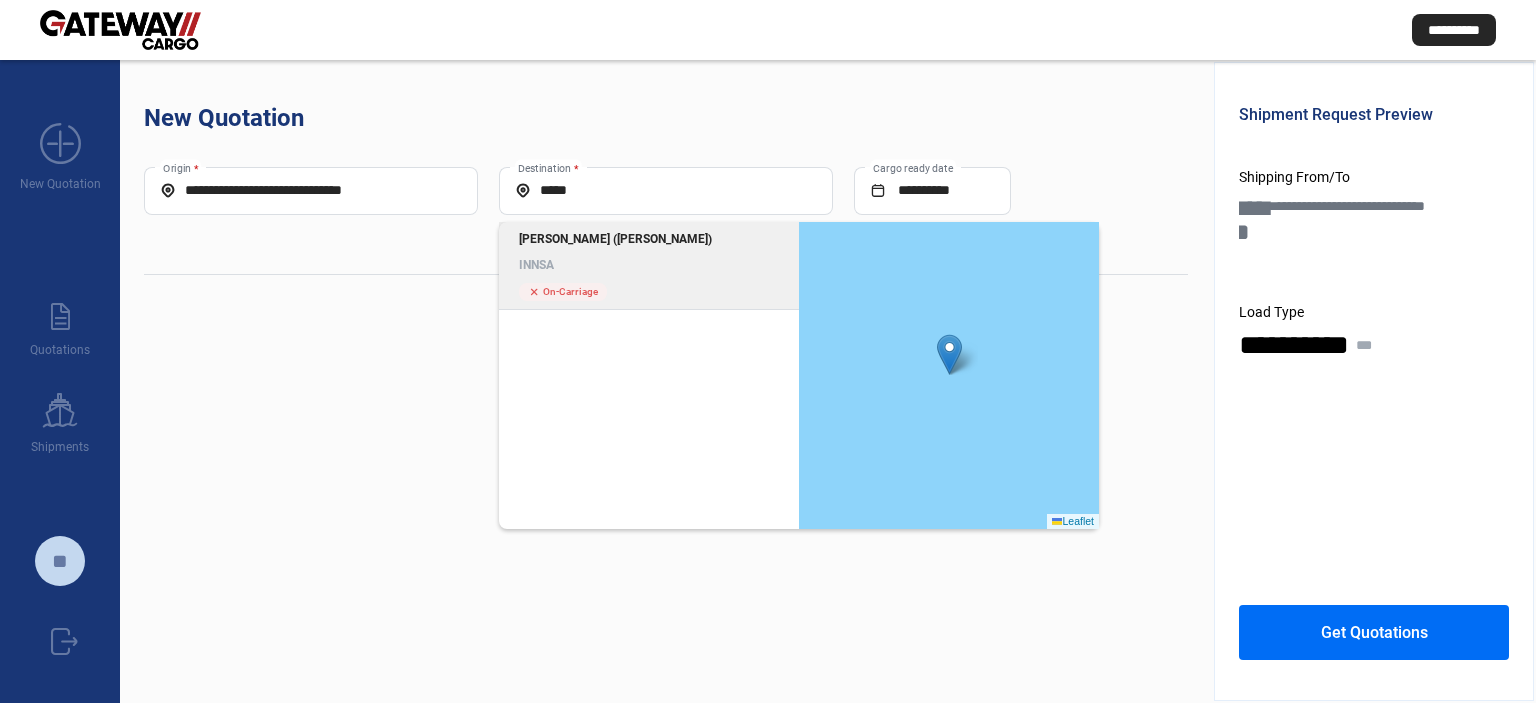 click on "[PERSON_NAME] ([PERSON_NAME])" 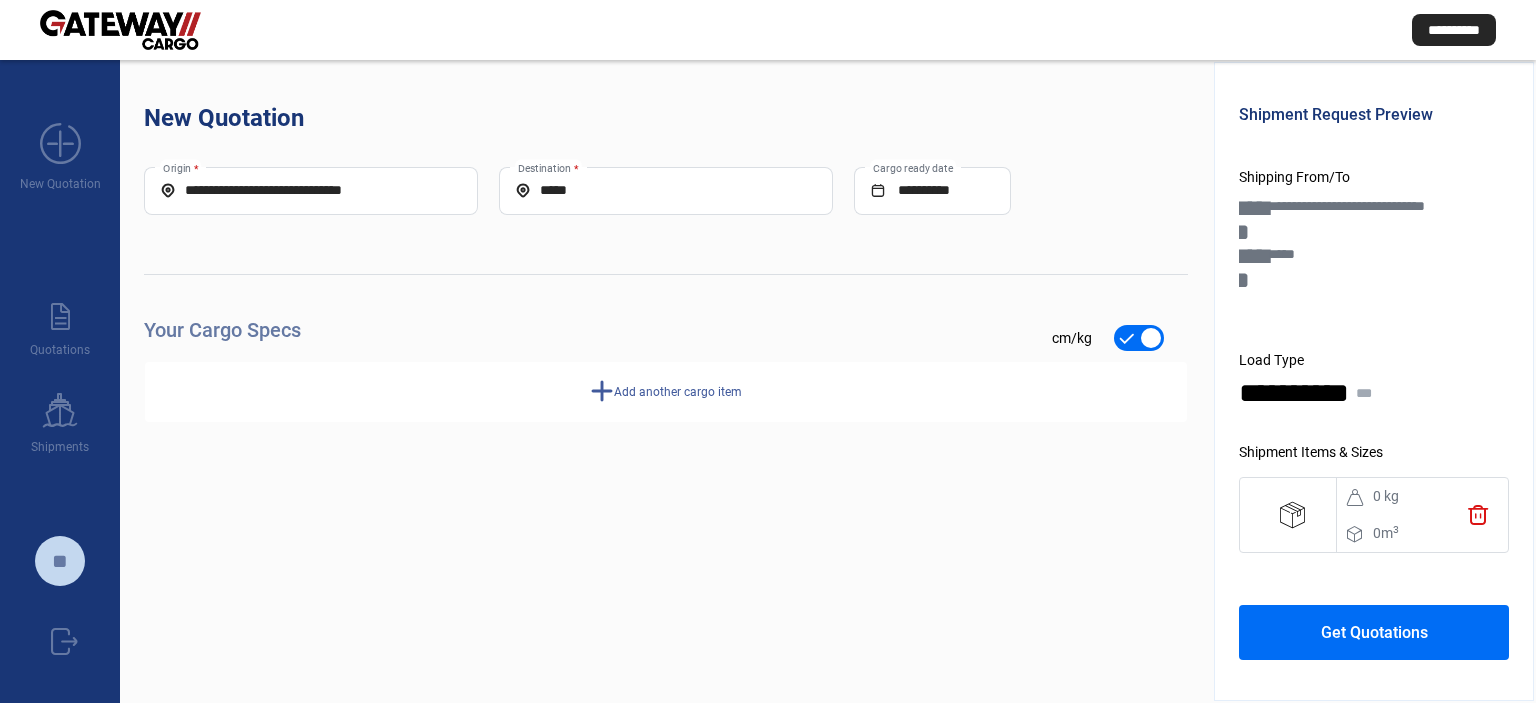 scroll, scrollTop: 112, scrollLeft: 0, axis: vertical 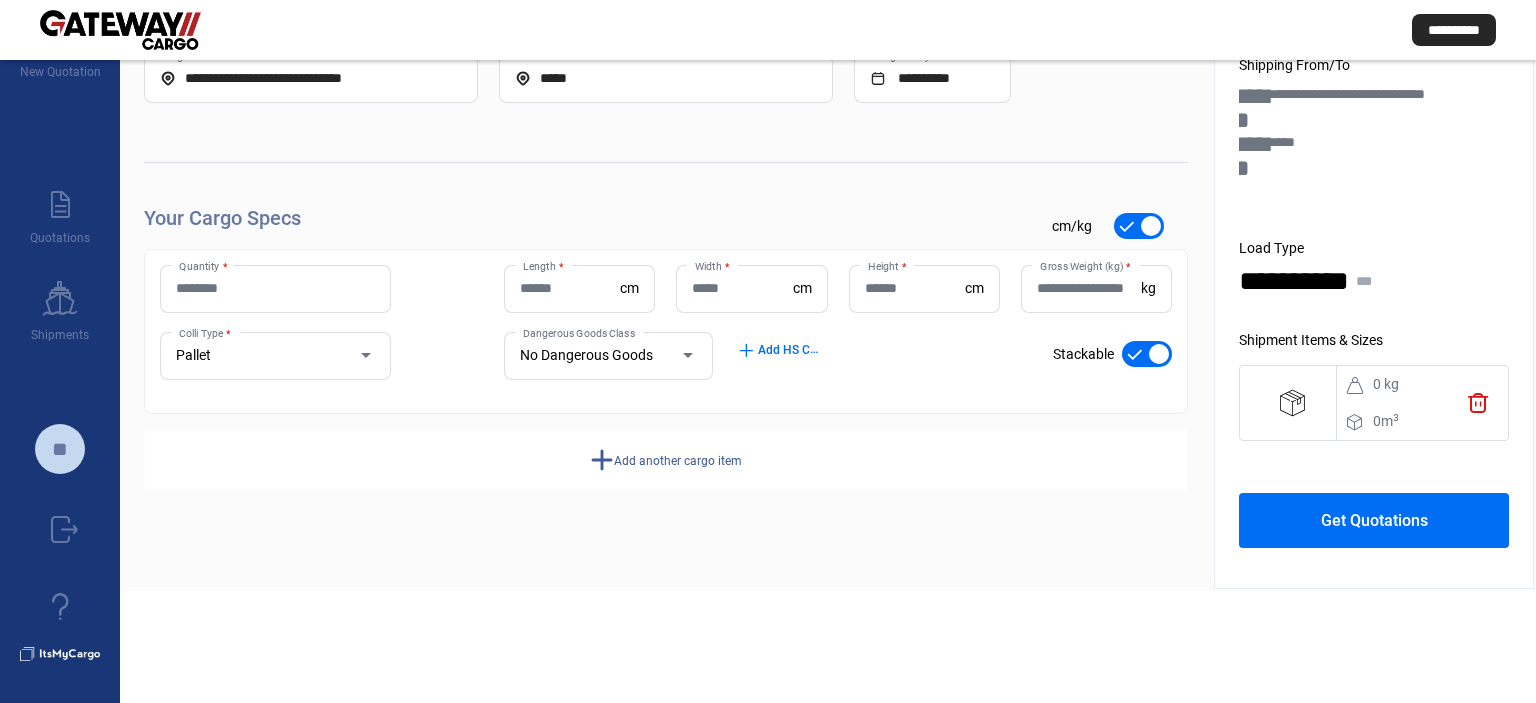 click on "Quantity *" 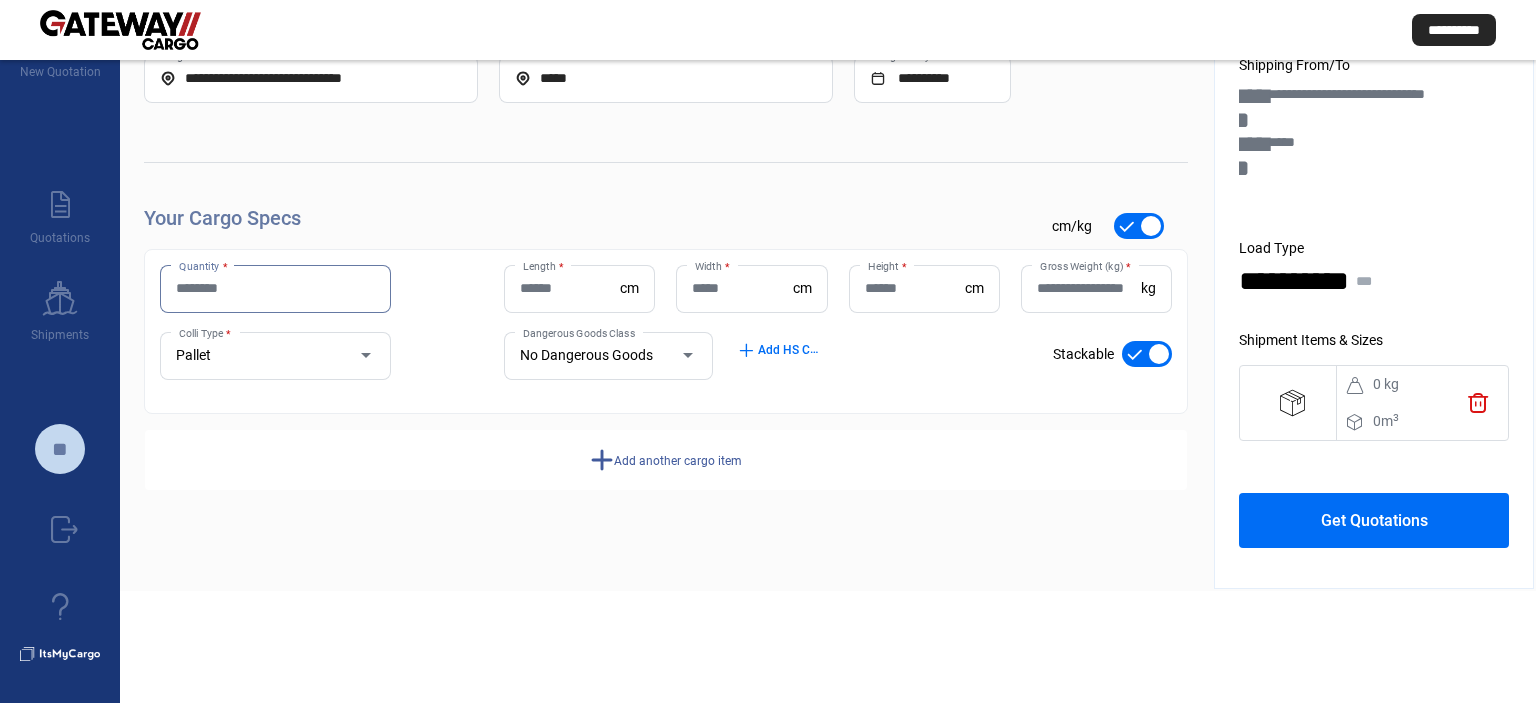 click on "Quantity *" at bounding box center (275, 288) 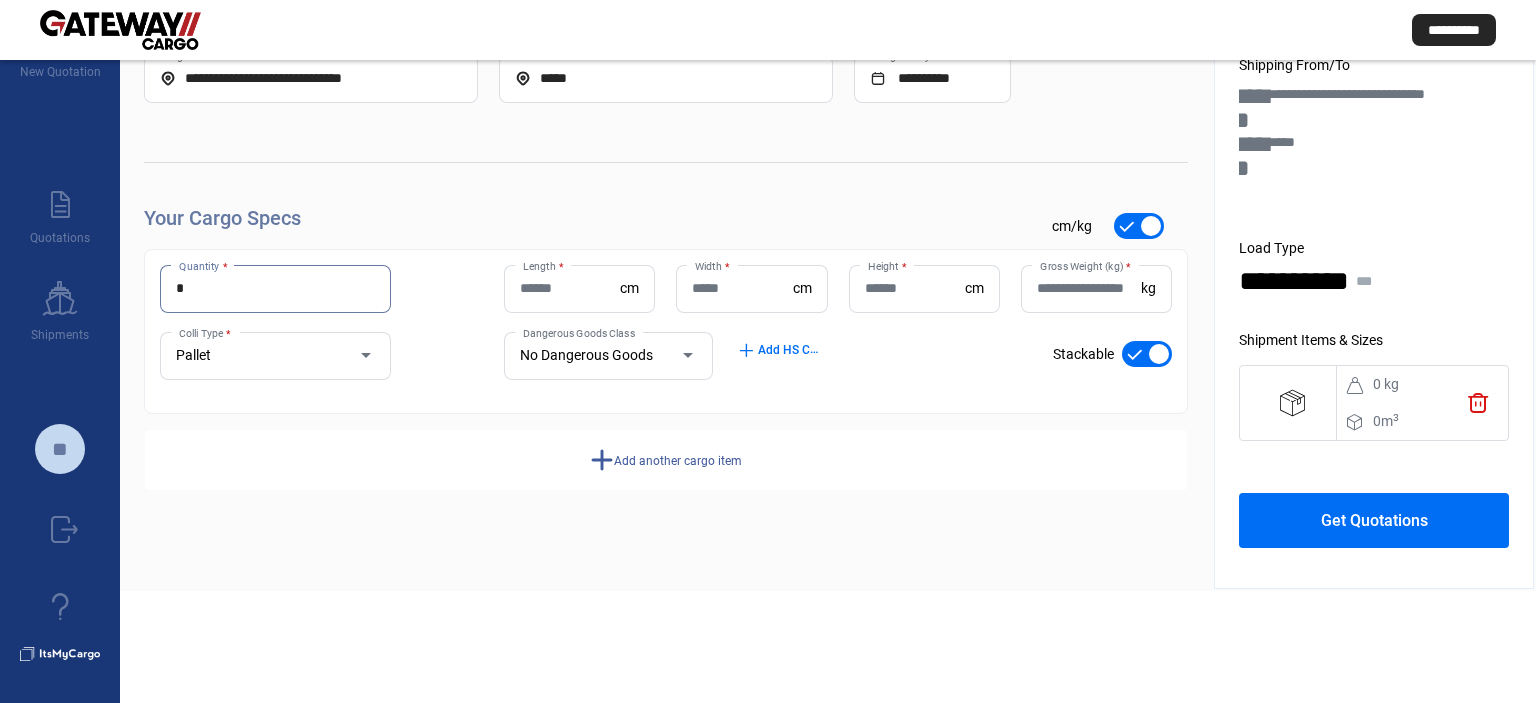 type on "*" 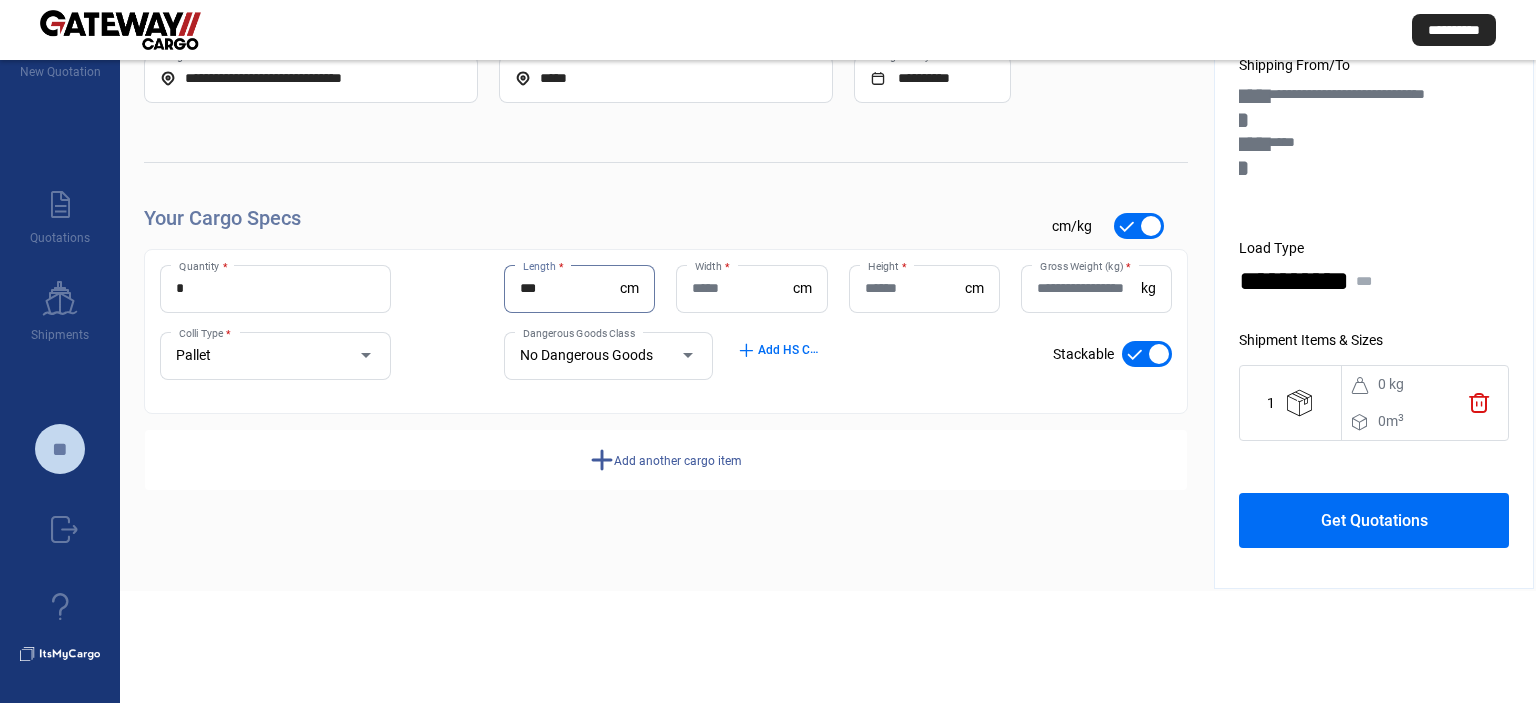 type on "***" 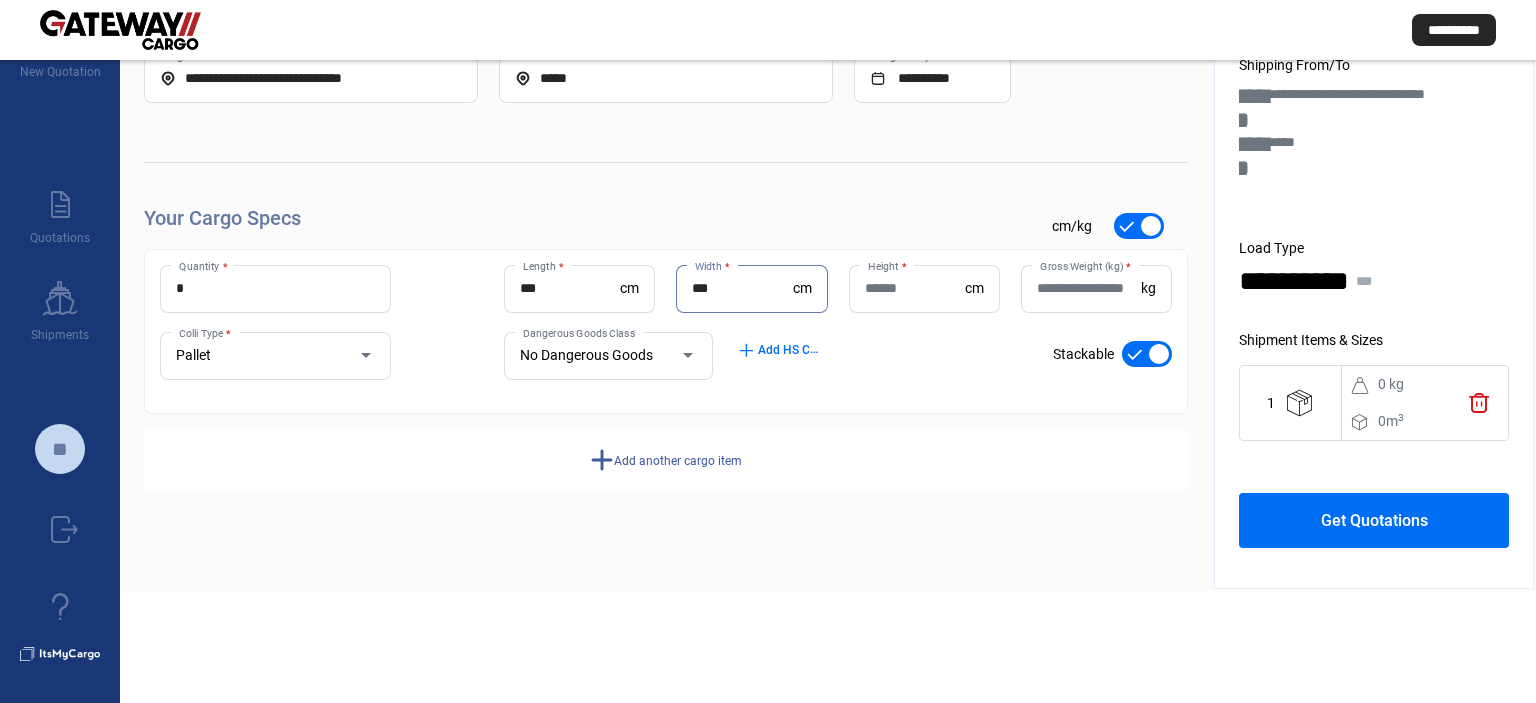 type on "***" 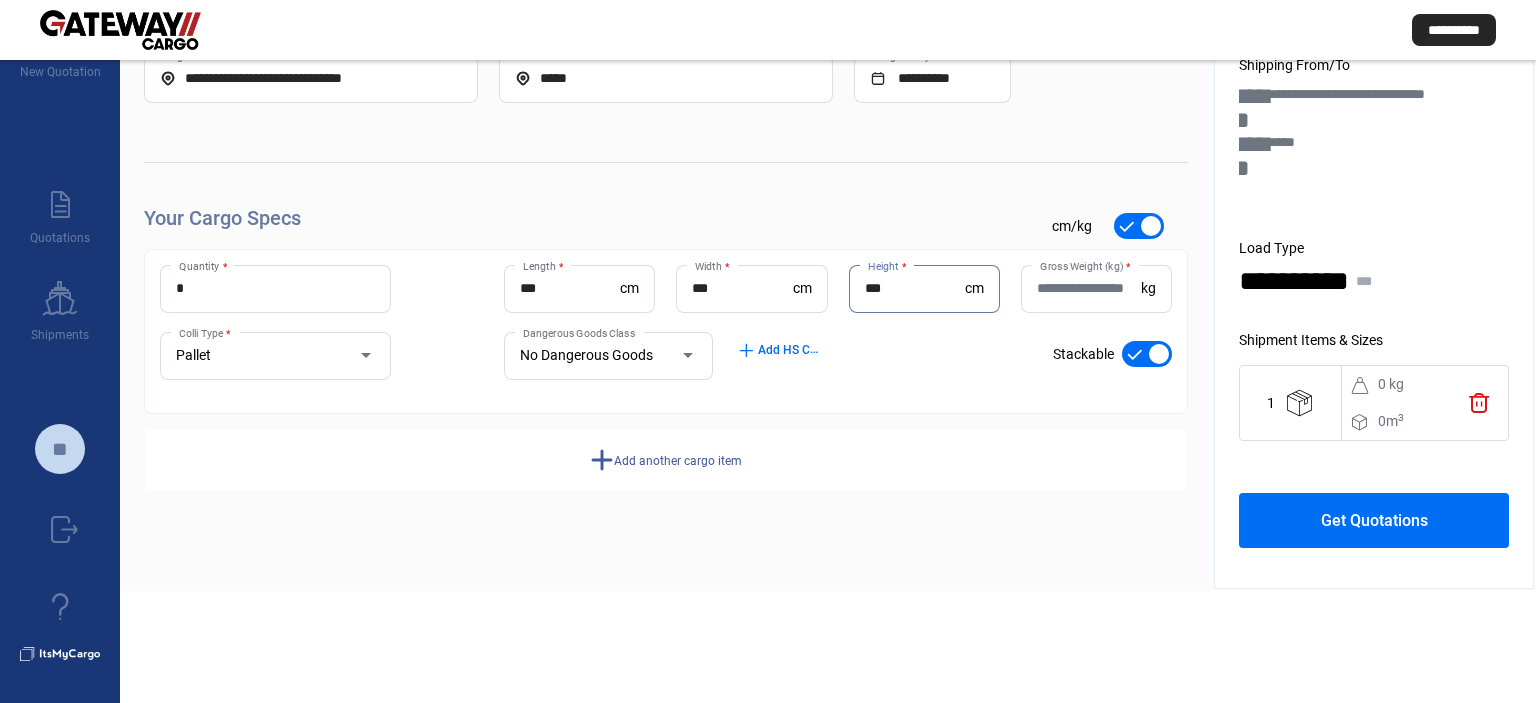 type on "***" 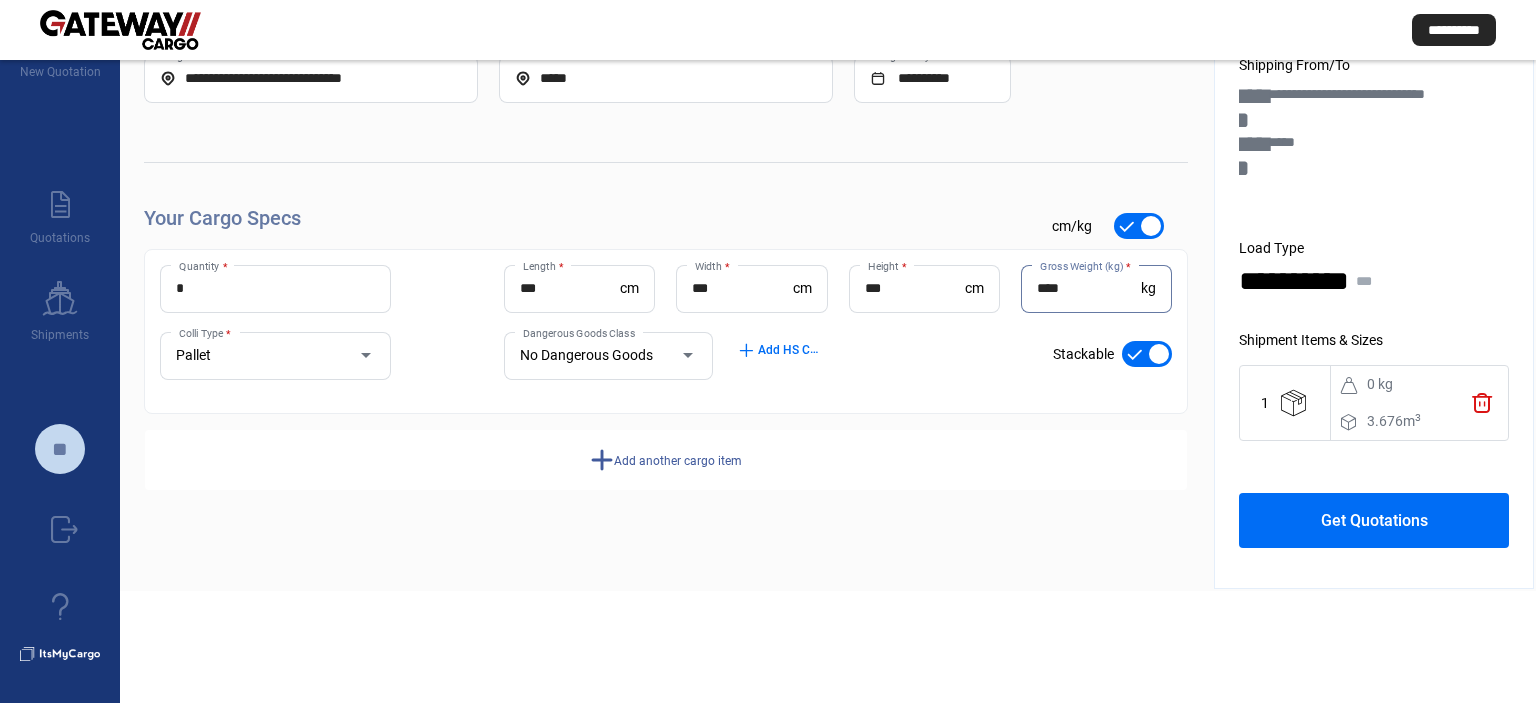 type on "****" 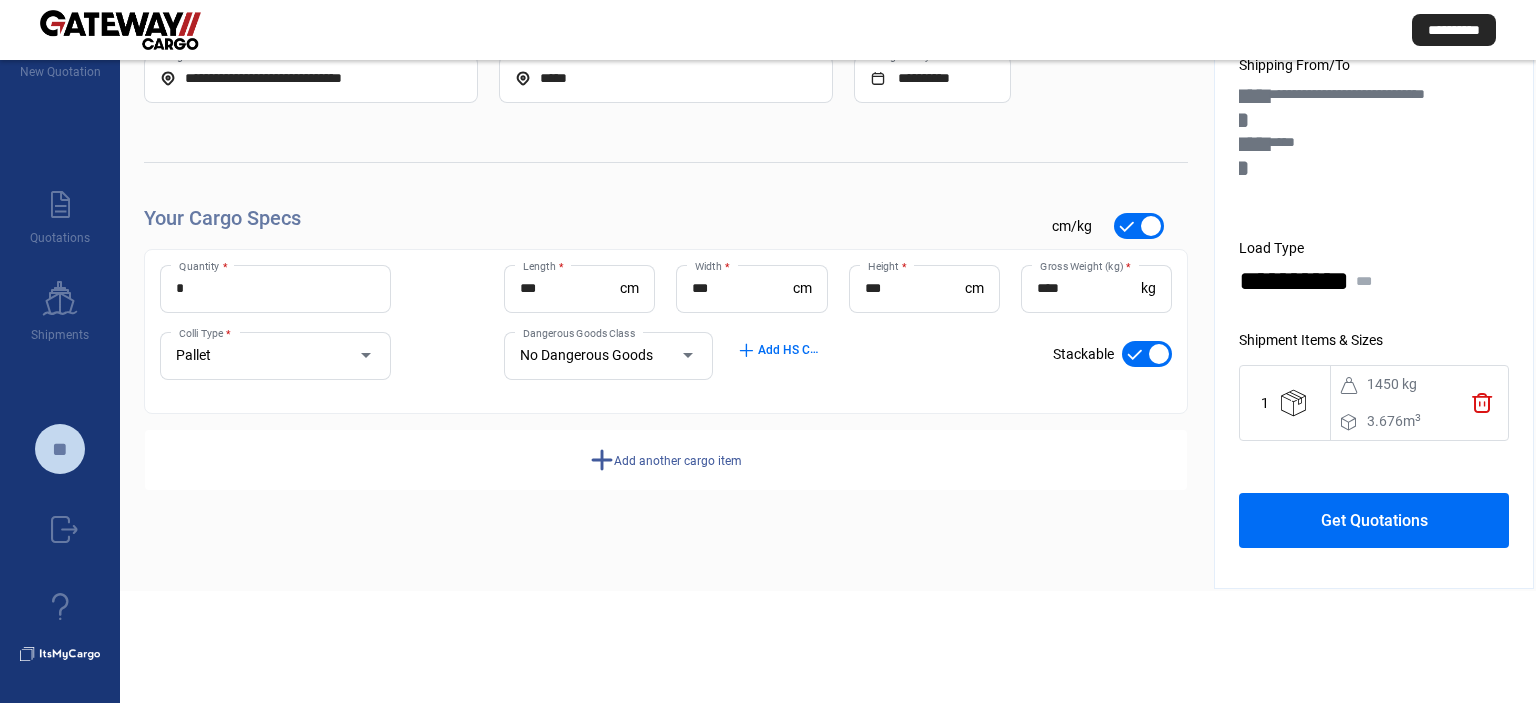 click on "Add another cargo item" 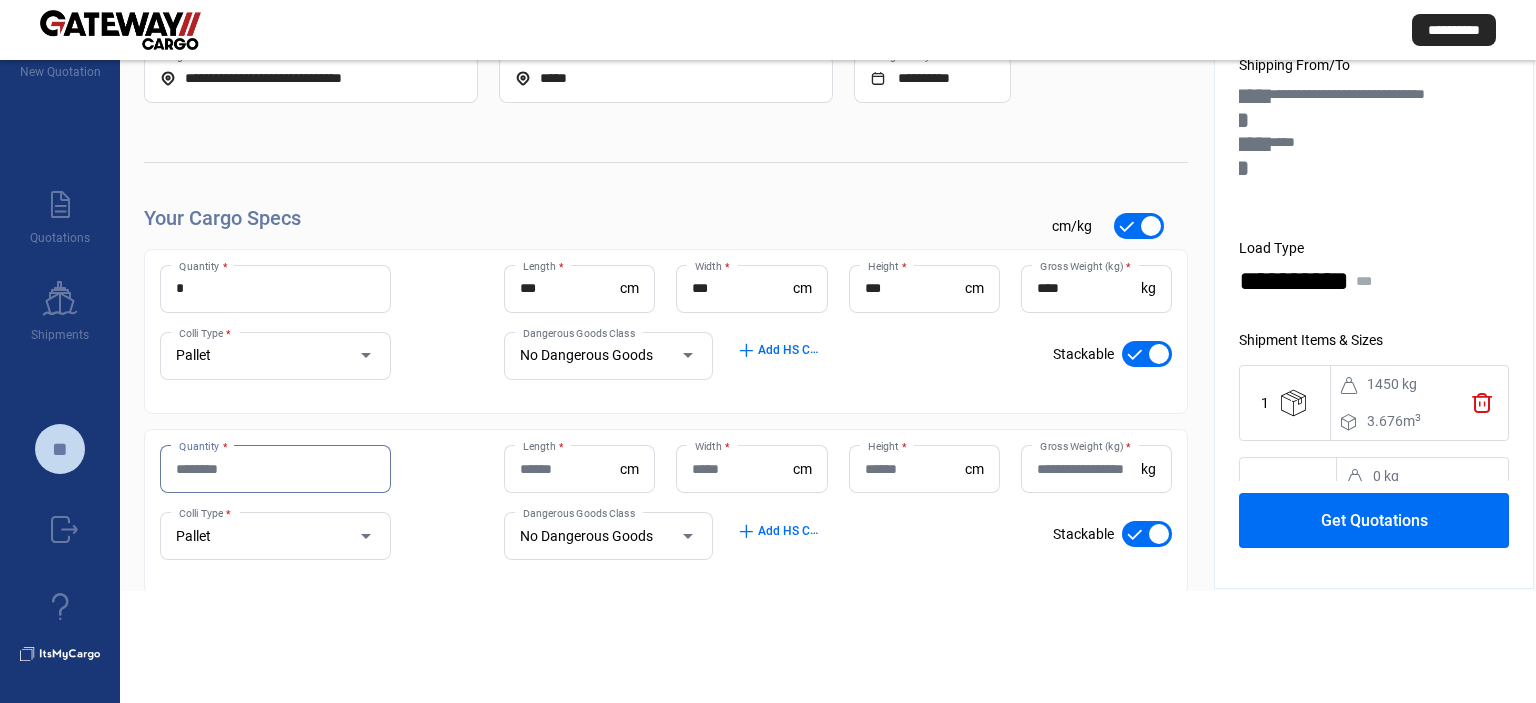click on "Quantity *" at bounding box center [275, 469] 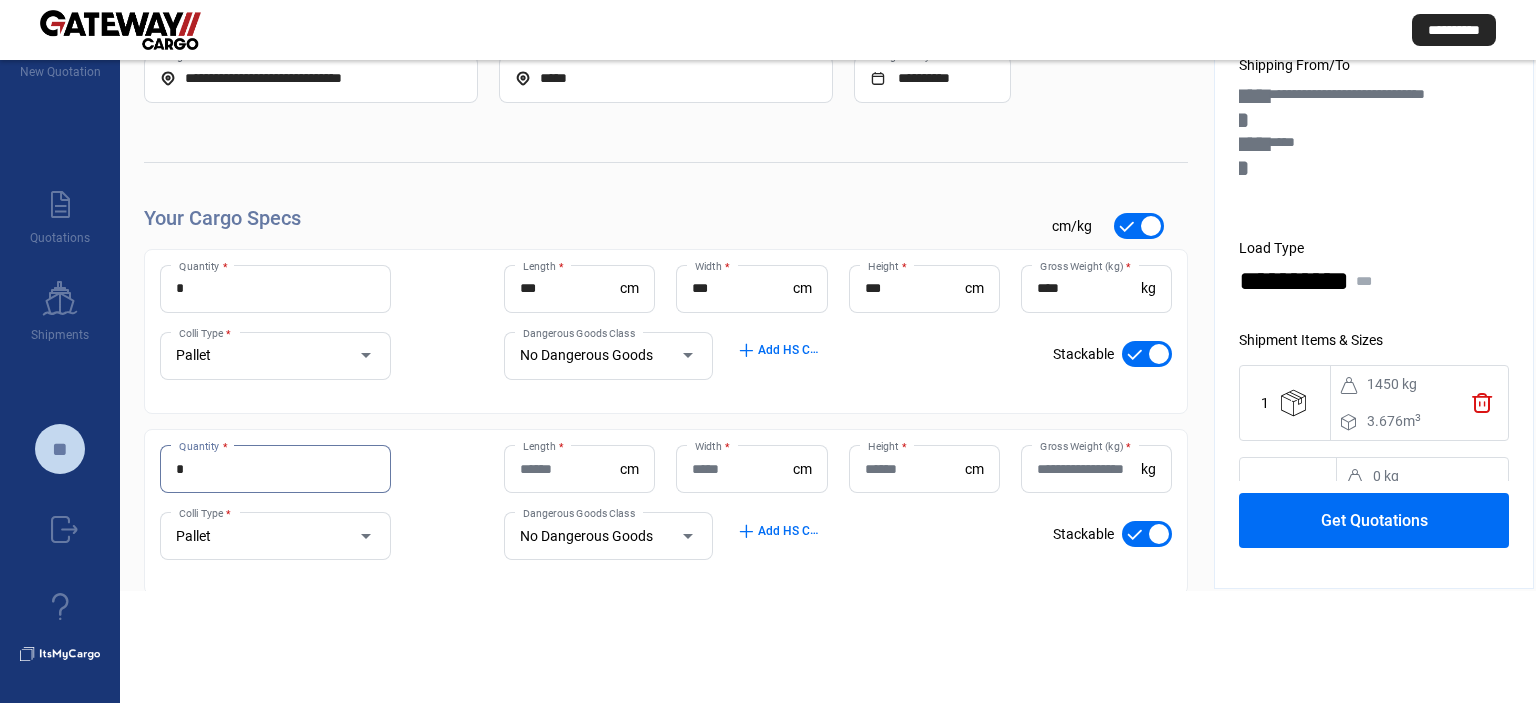 type on "*" 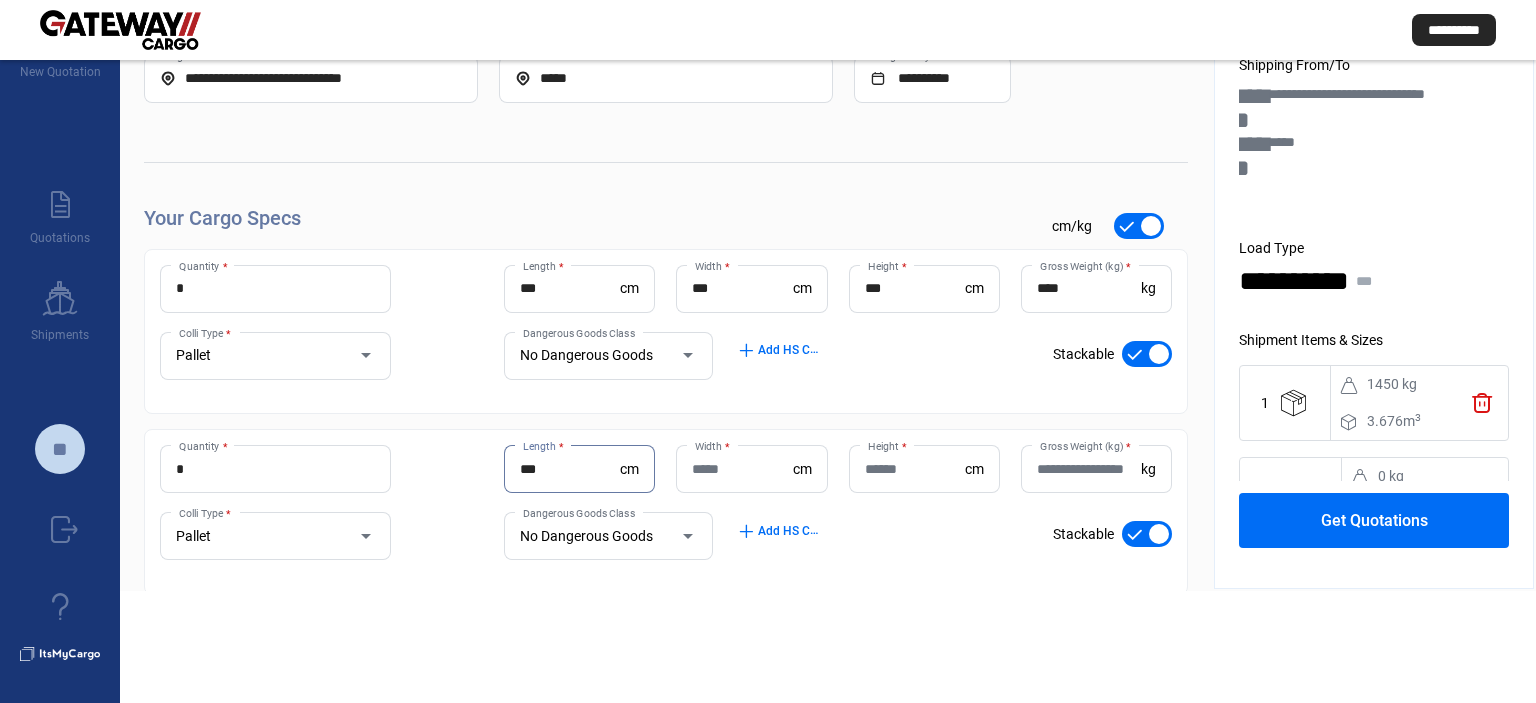 type on "***" 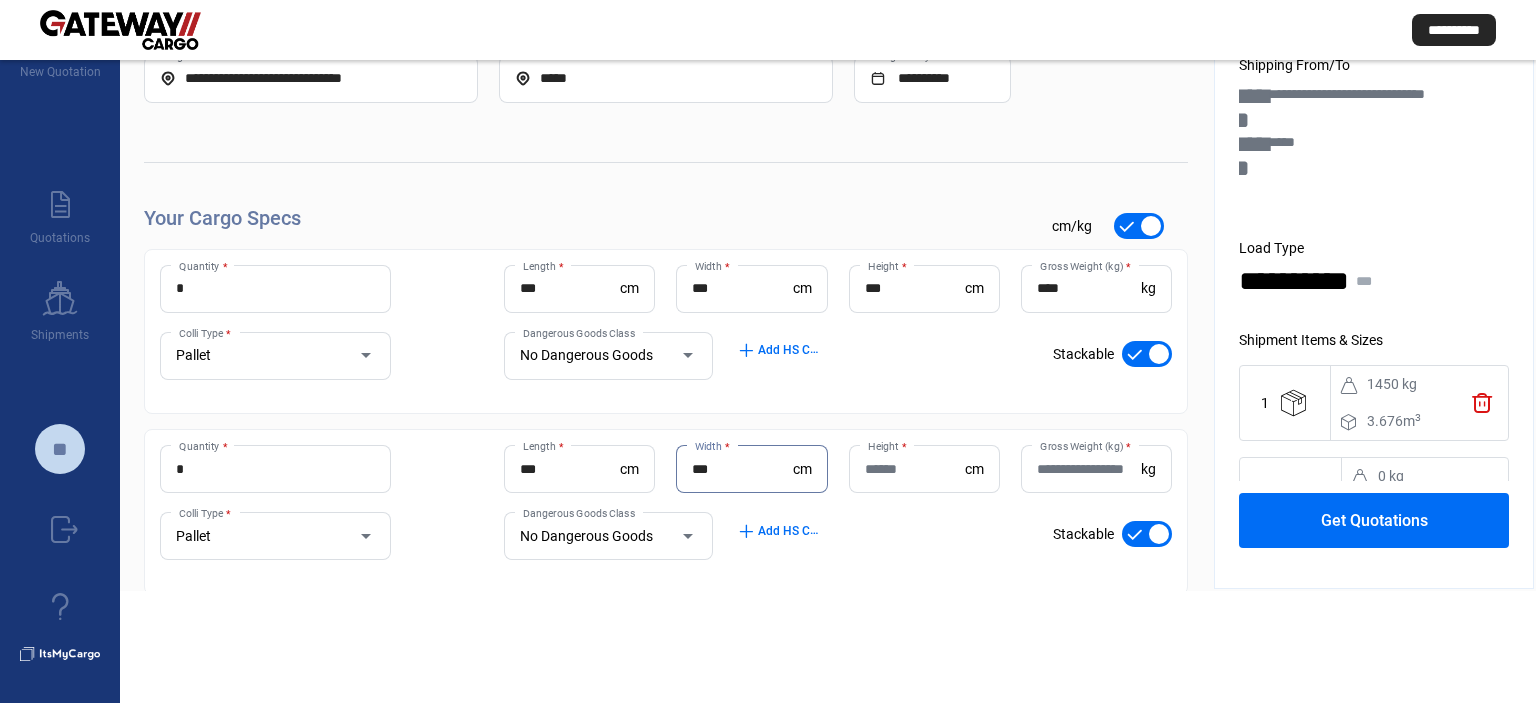 type on "***" 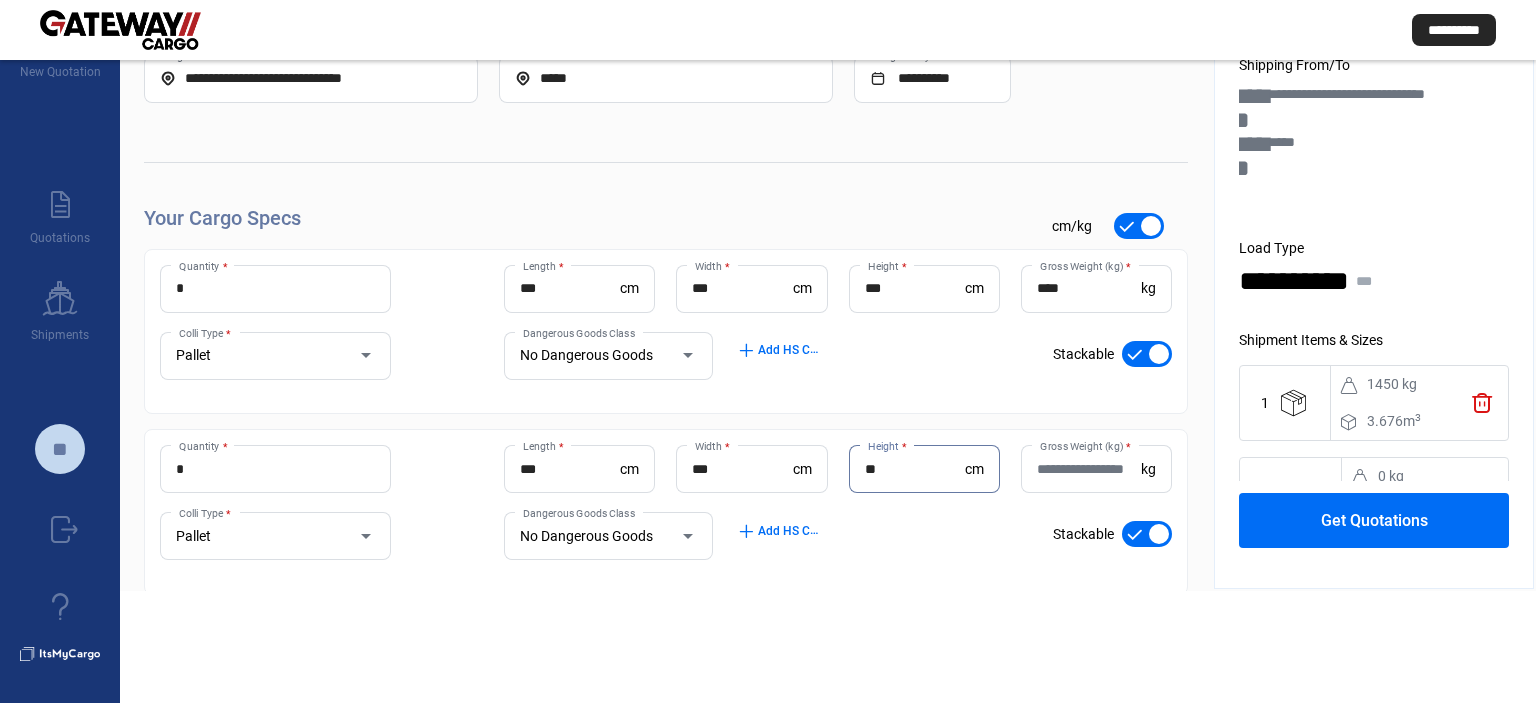 type on "**" 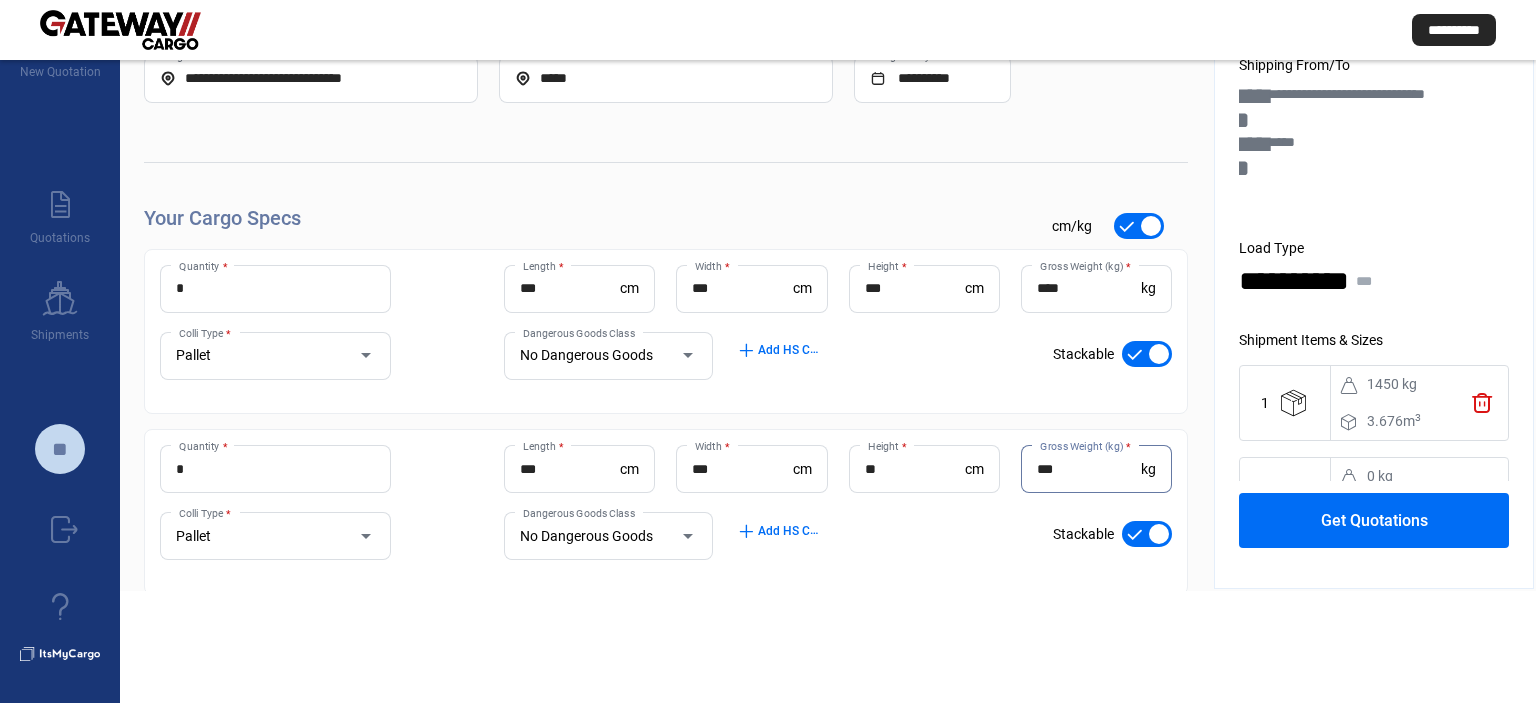 type on "***" 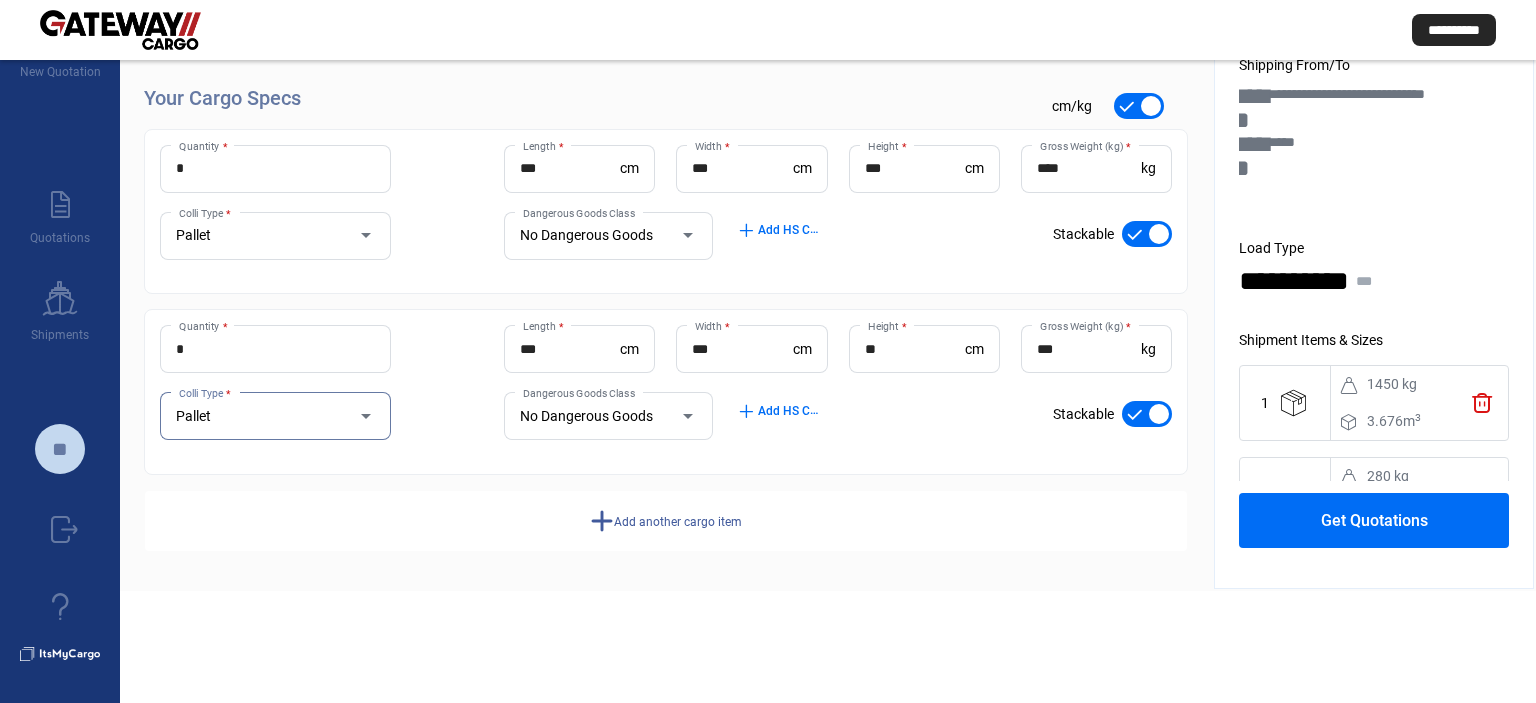 scroll, scrollTop: 0, scrollLeft: 0, axis: both 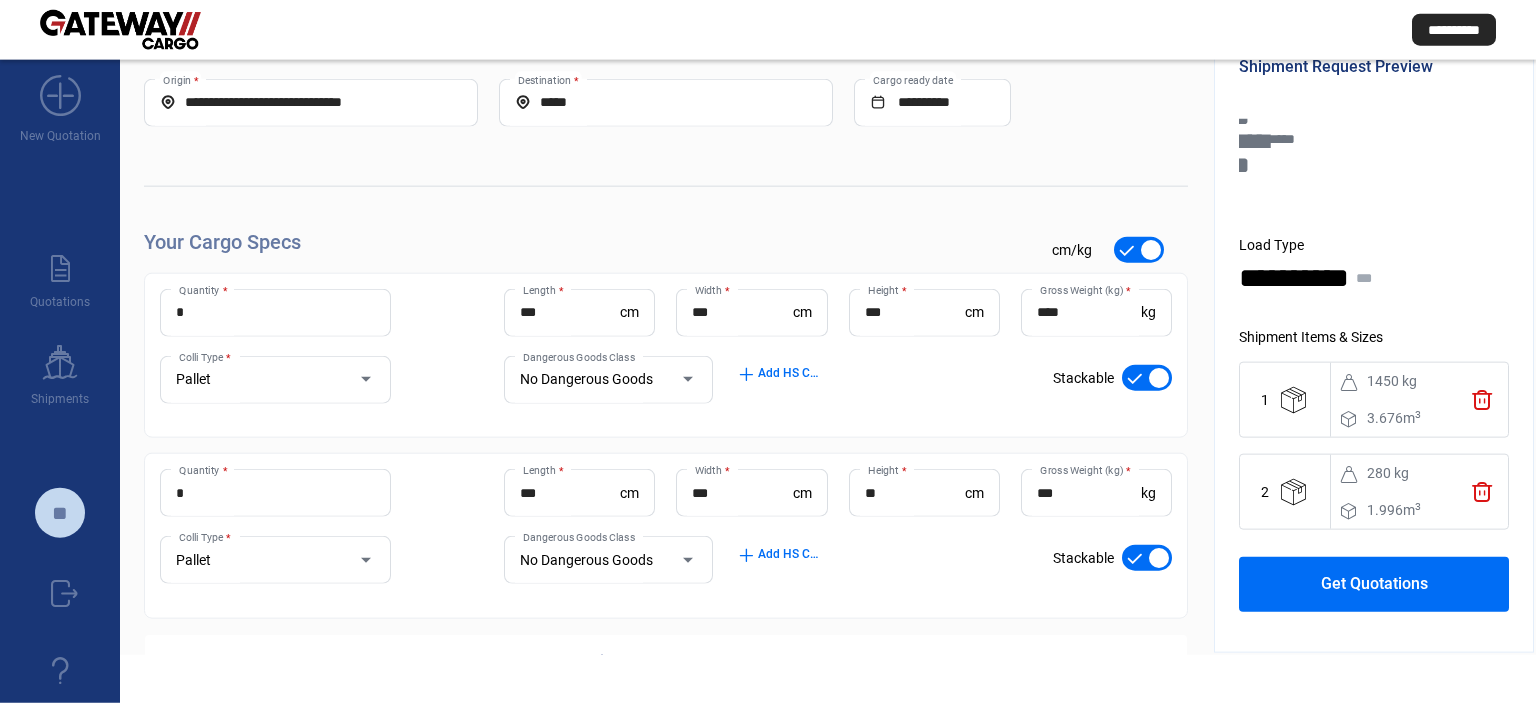click on "Get Quotations" 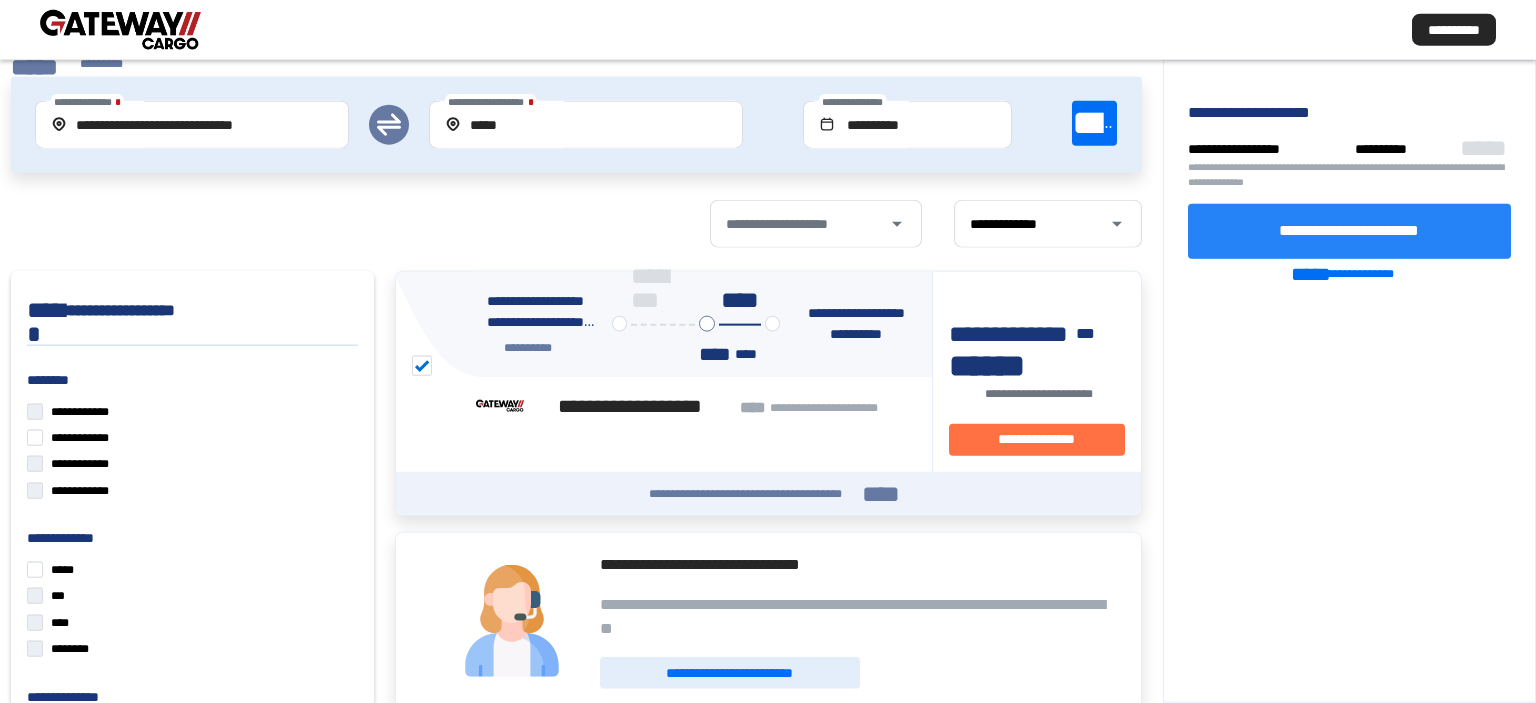 click on "**********" 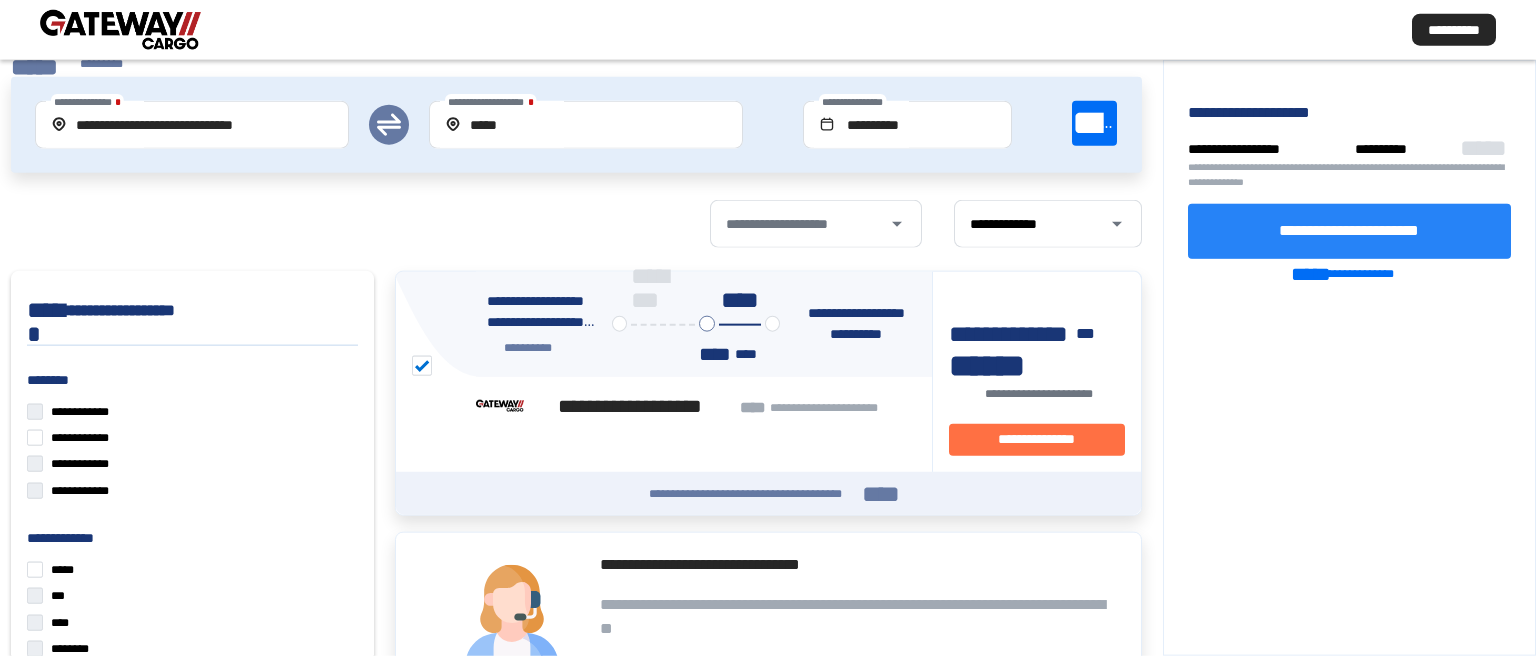 click on "**********" 